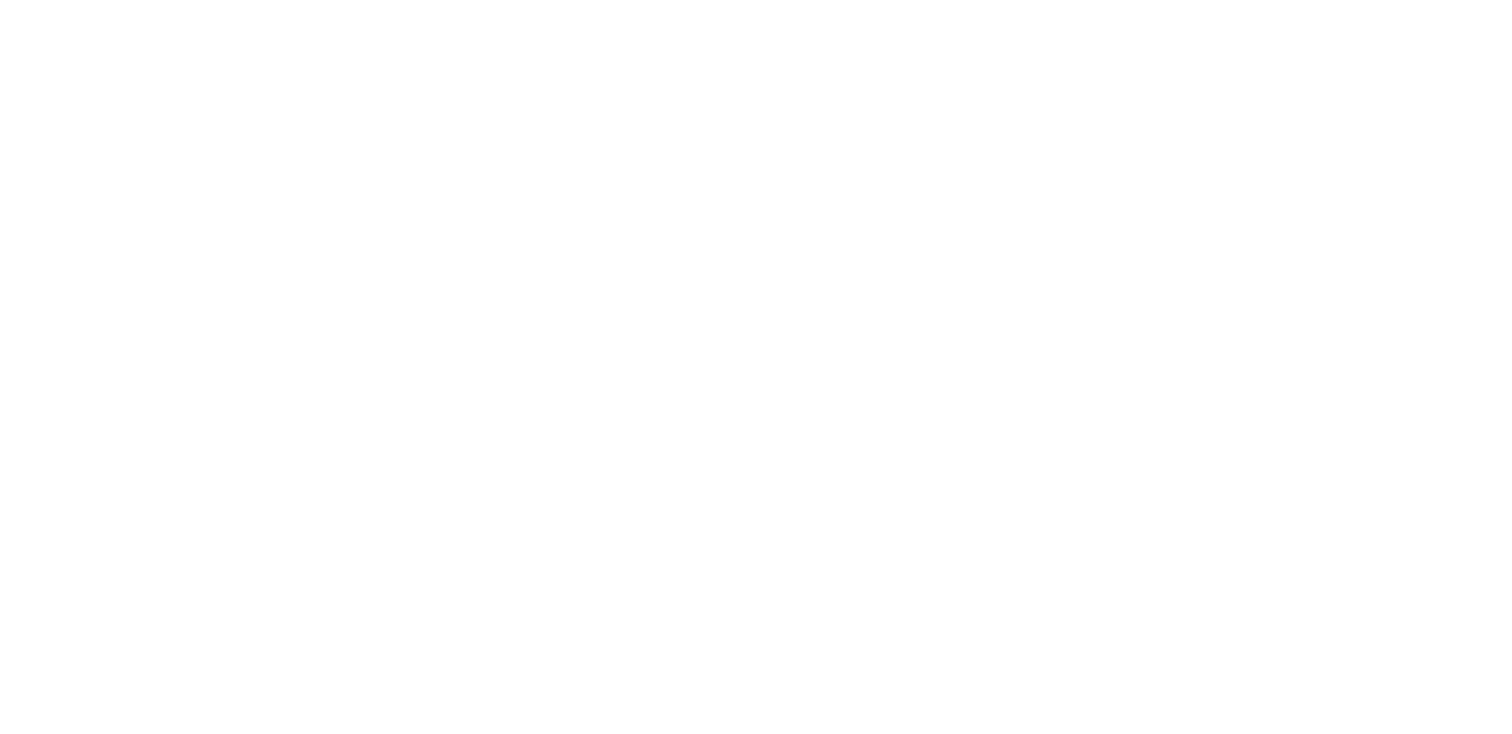 scroll, scrollTop: 0, scrollLeft: 0, axis: both 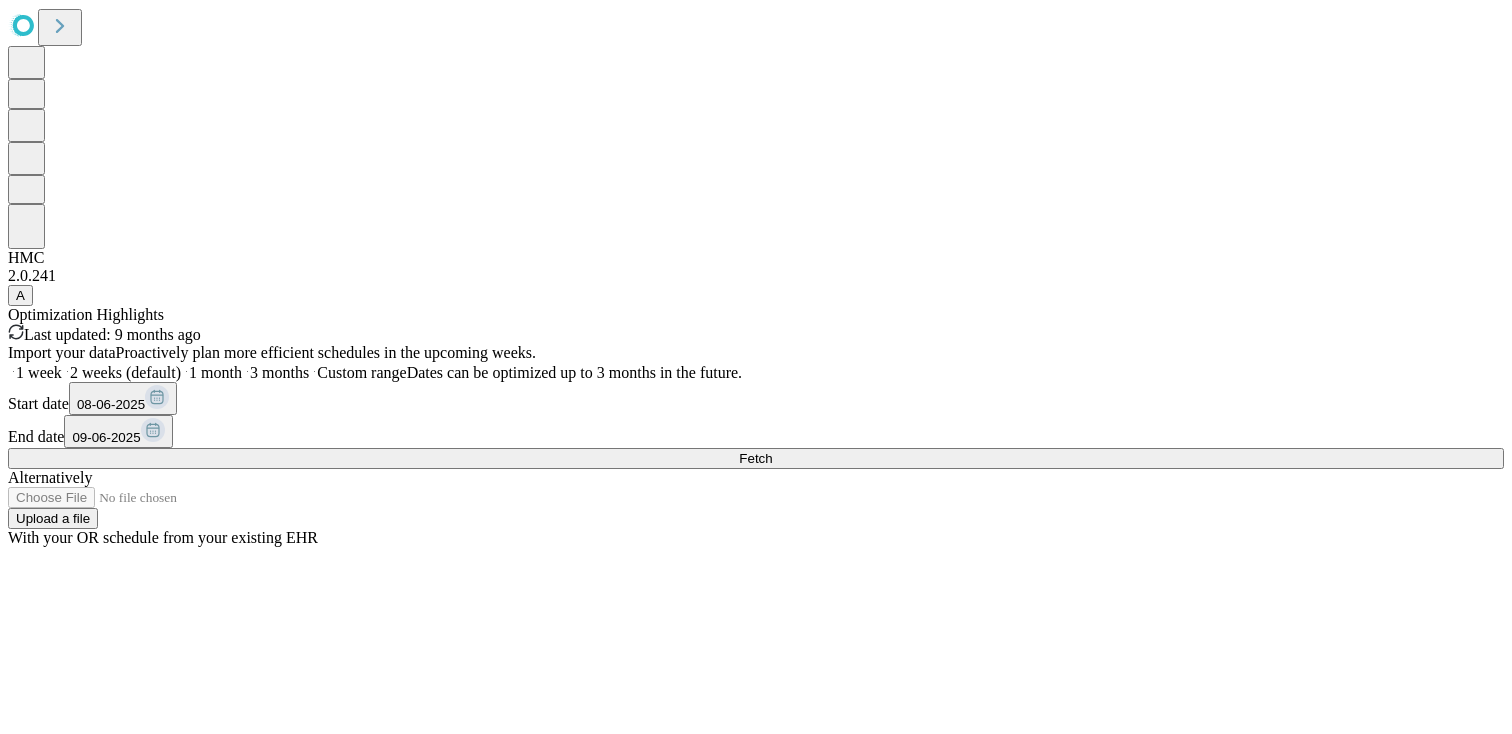 click on "Import your data Proactively plan more efficient schedules in the upcoming weeks. 1 week 2 weeks (default) 1 month 3 months Custom range Dates can be optimized up to 3 months in the future. Start date 08-06-2025 End date 09-06-2025 Fetch Alternatively Upload a file   With your OR schedule from your existing EHR" at bounding box center (756, 445) 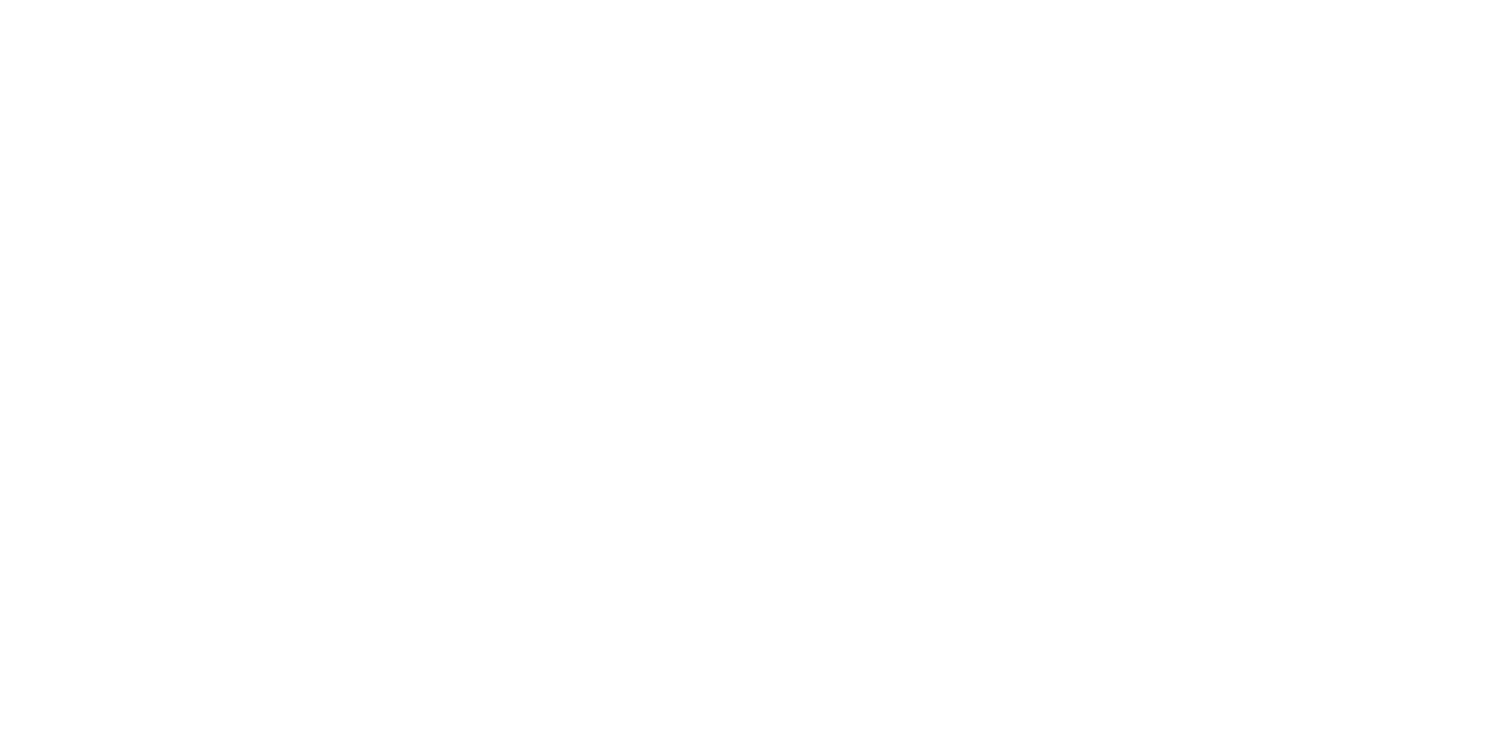 scroll, scrollTop: 0, scrollLeft: 0, axis: both 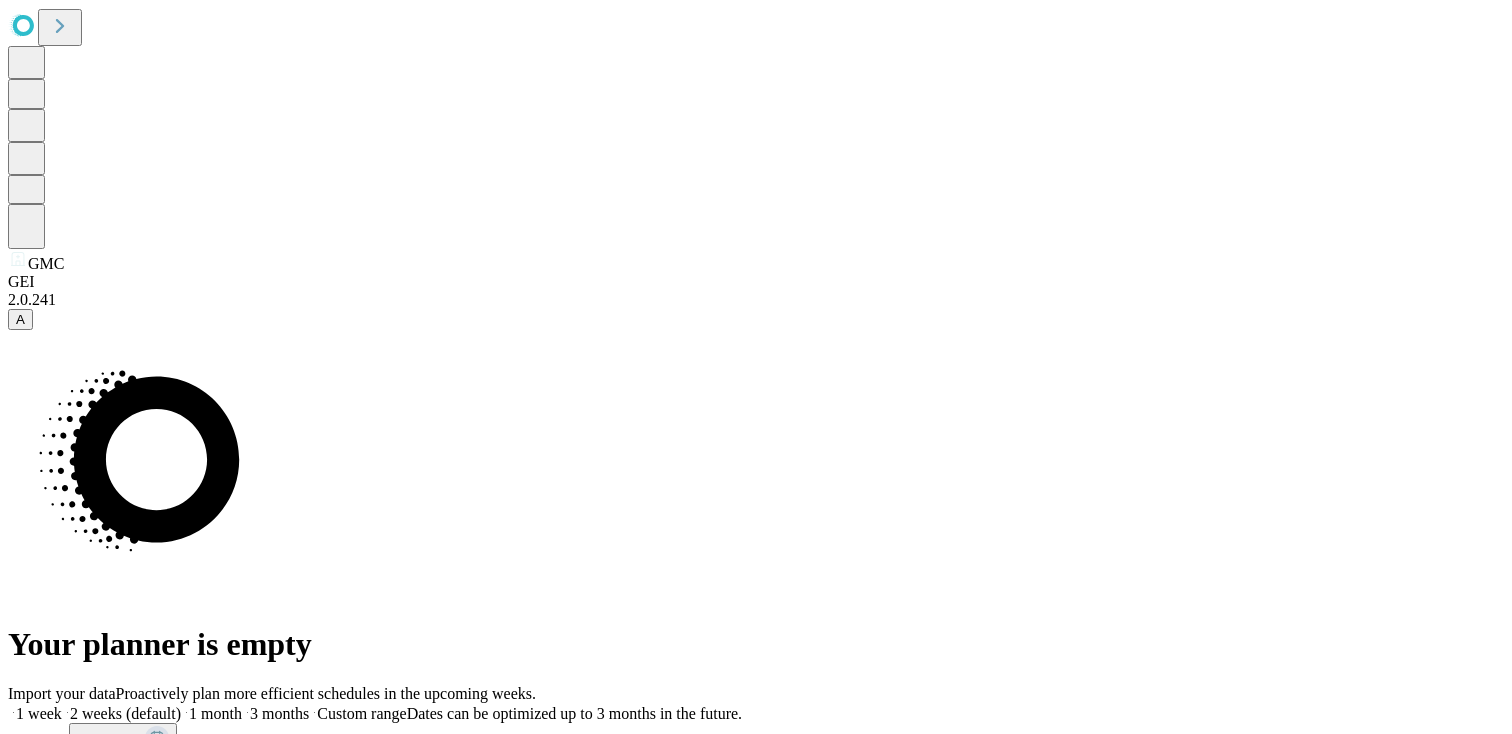click on "Fetch" at bounding box center [755, 799] 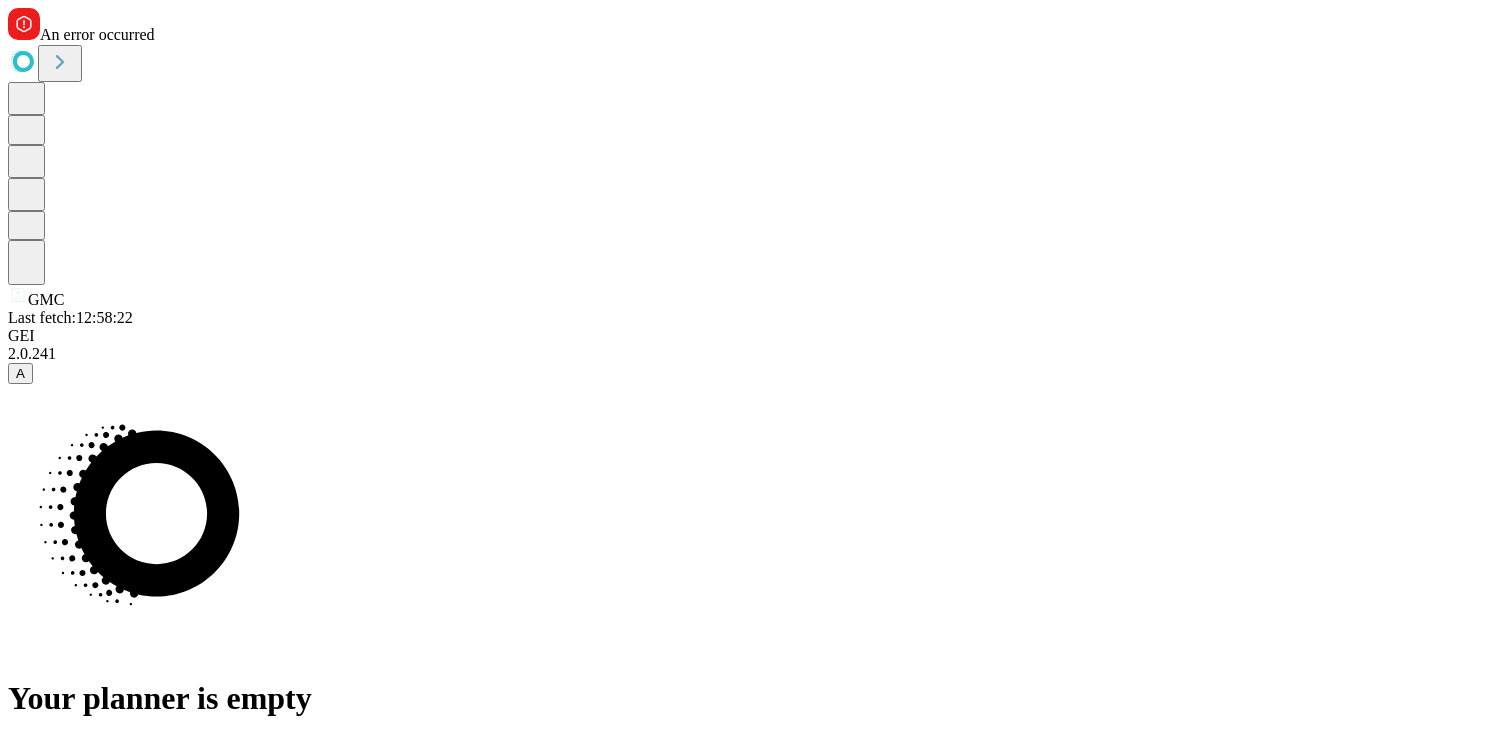 click on "Fetch" at bounding box center [755, 853] 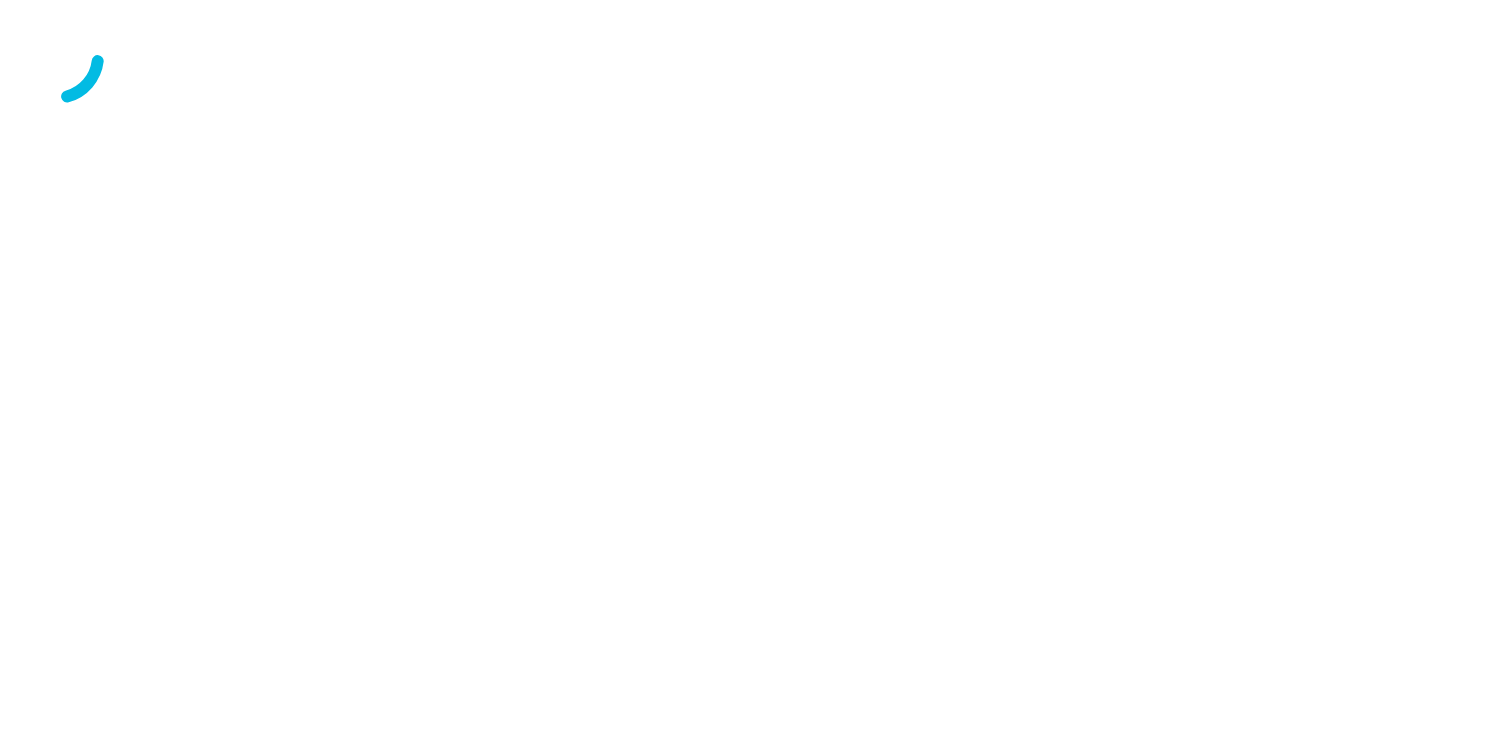 scroll, scrollTop: 0, scrollLeft: 0, axis: both 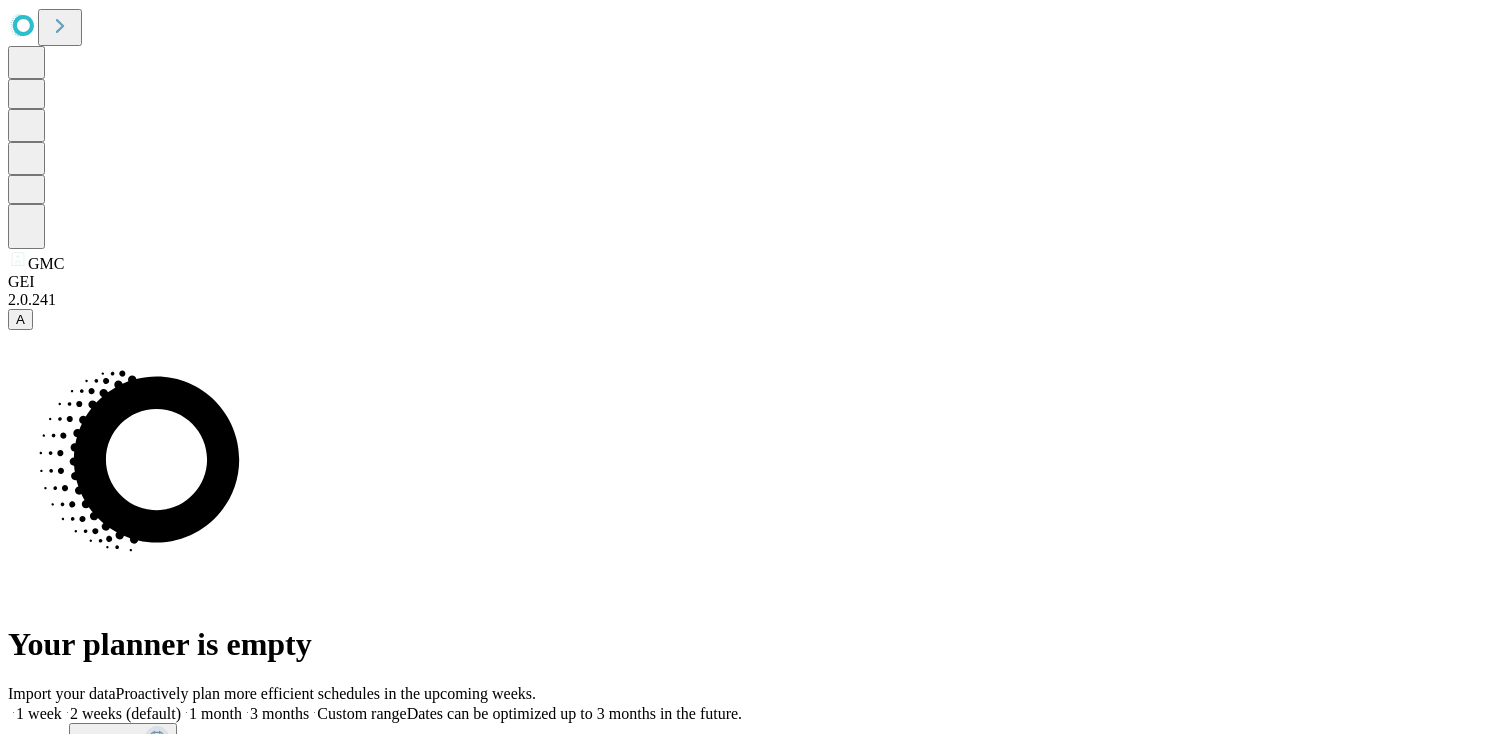 click on "Fetch" at bounding box center (756, 799) 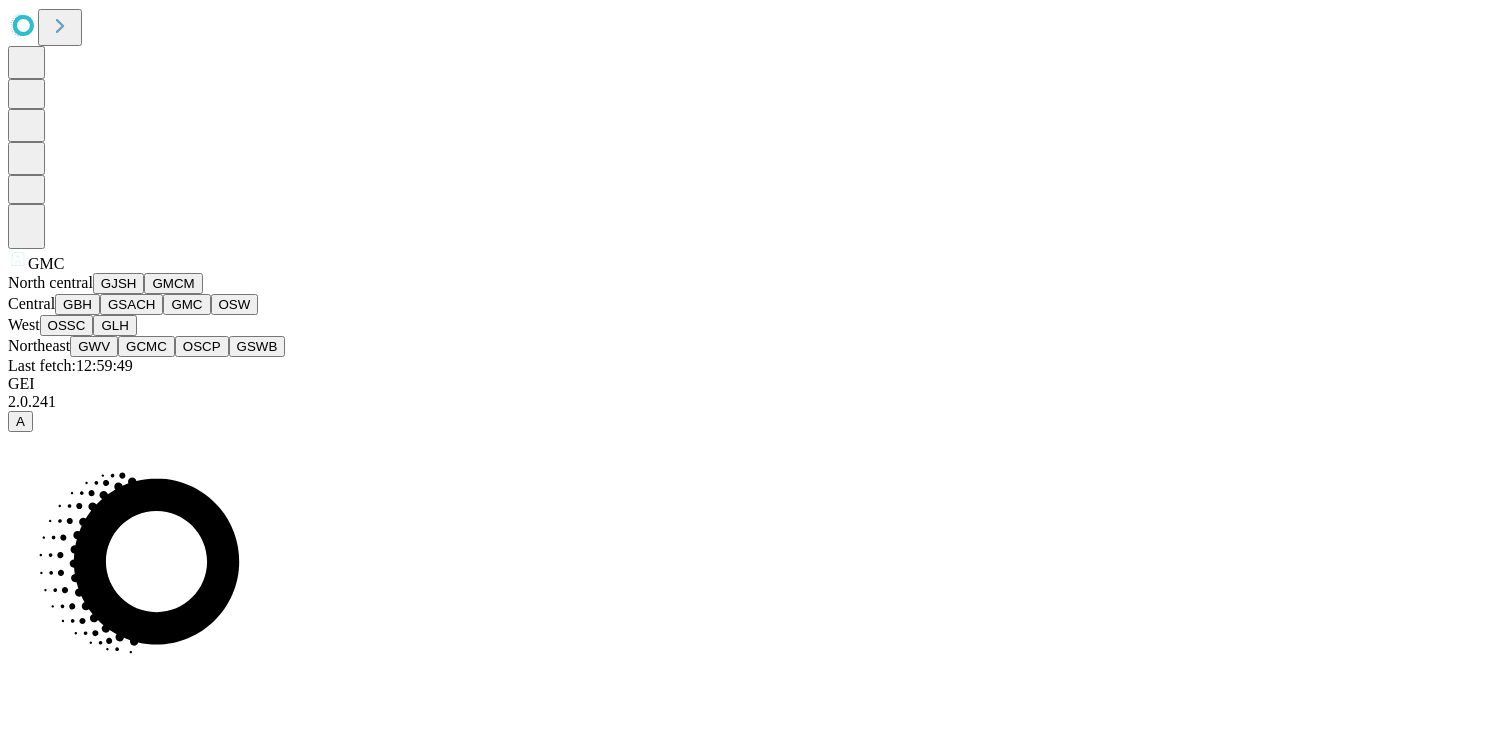 click 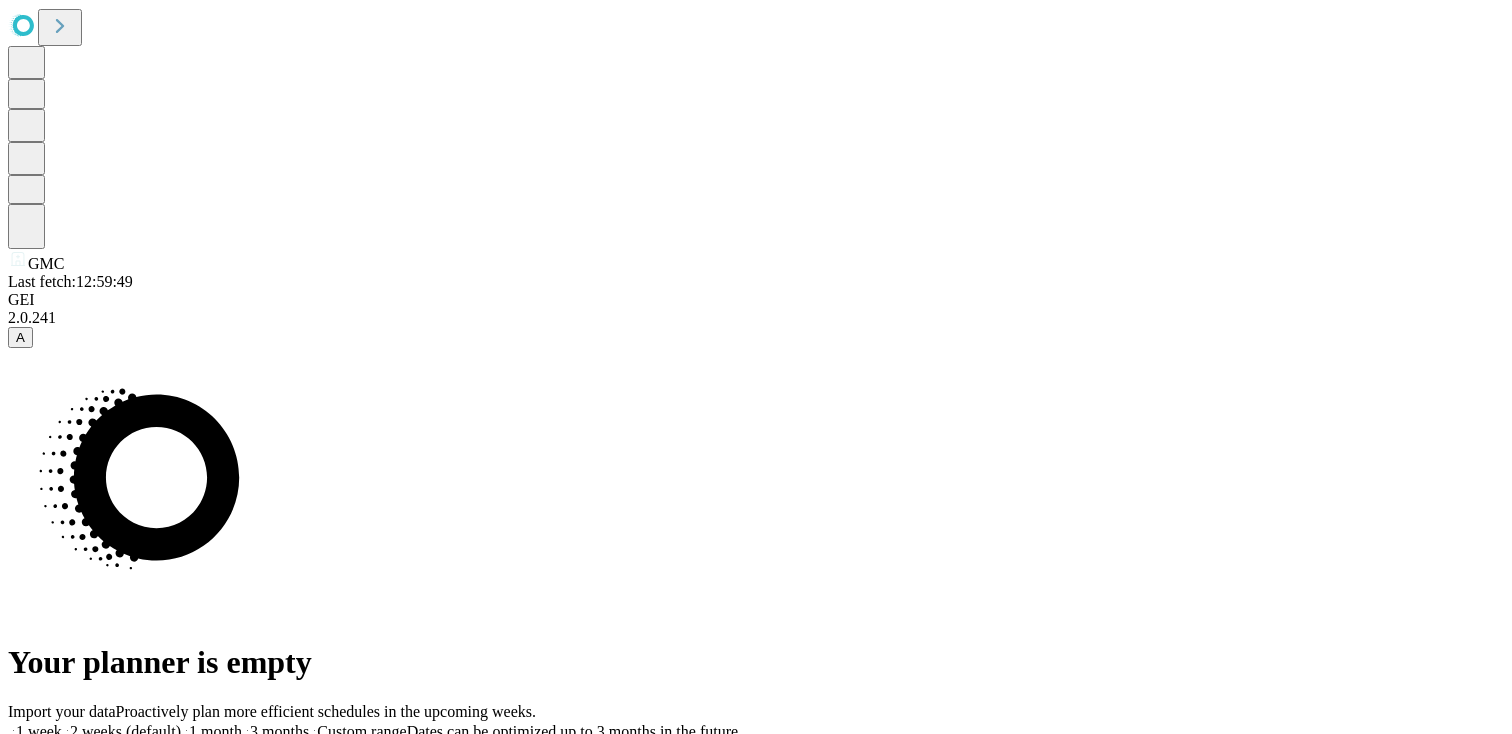 click on "Confirm" at bounding box center (97, 1097) 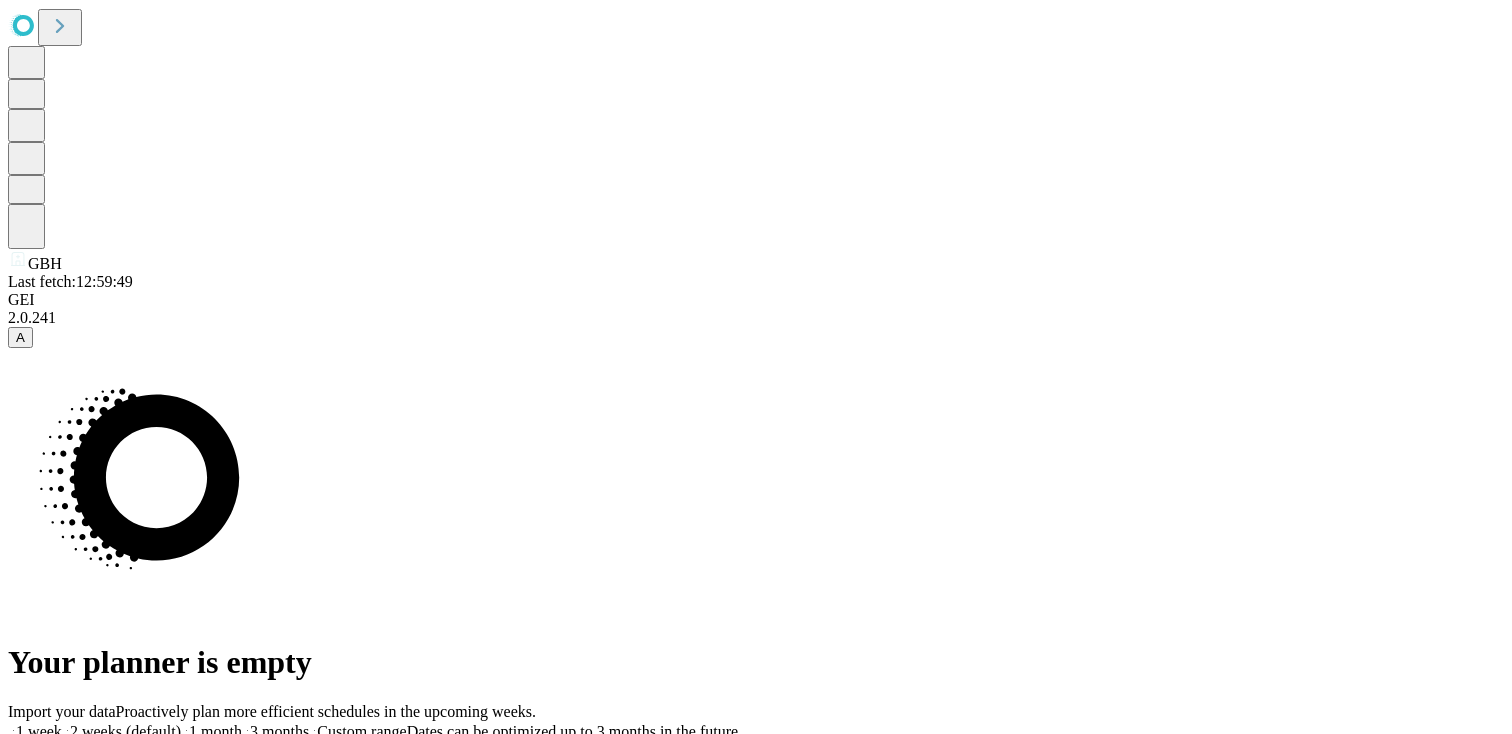 click on "Fetch" at bounding box center (756, 817) 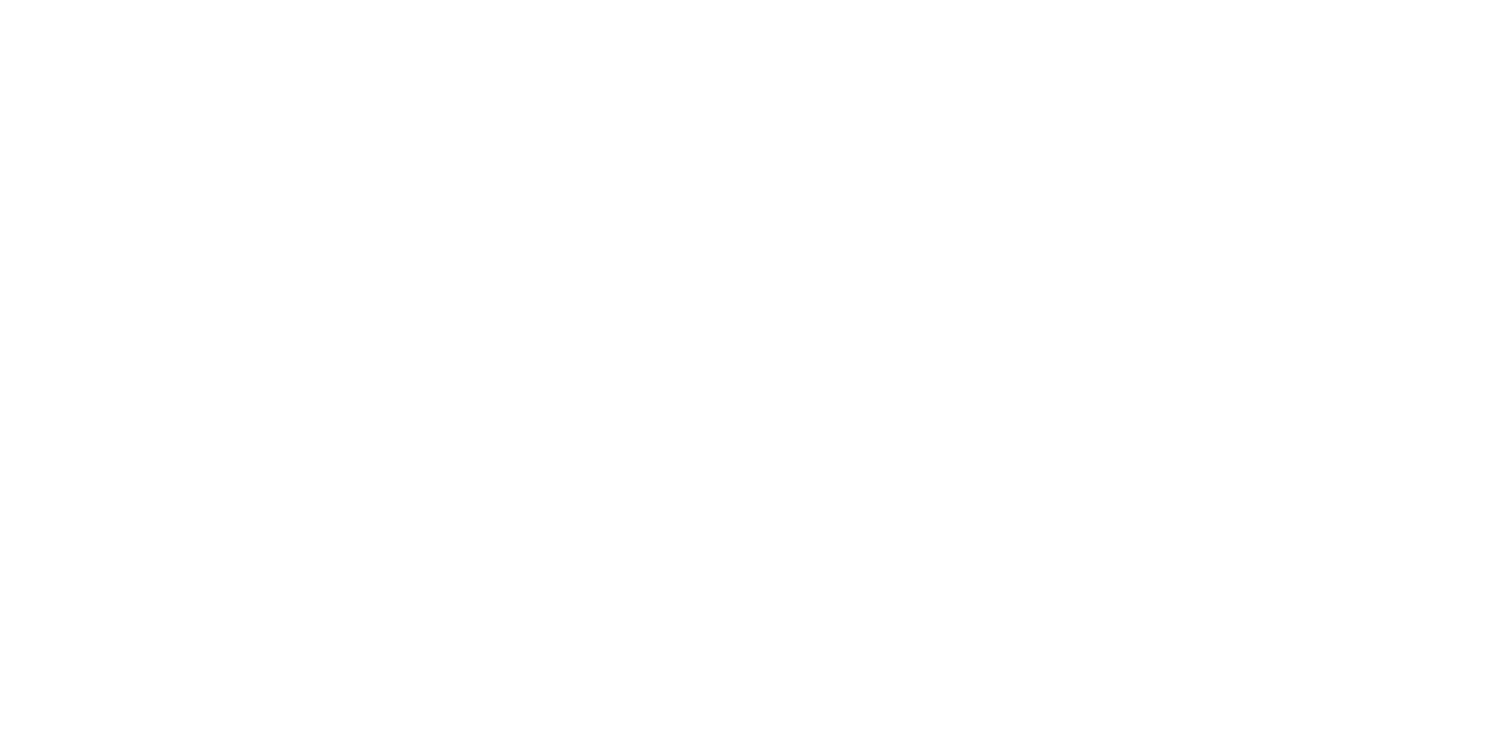 scroll, scrollTop: 0, scrollLeft: 0, axis: both 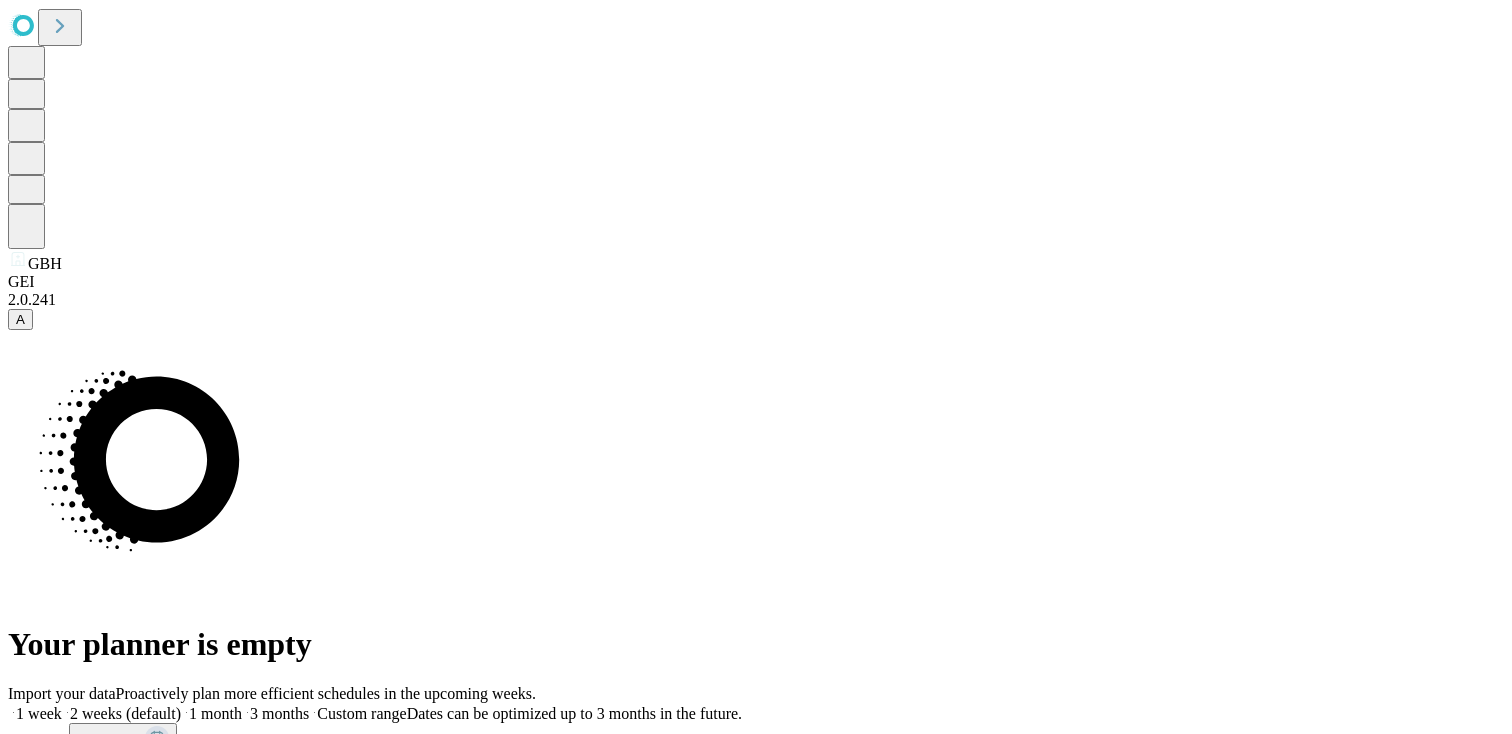 click on "Fetch" at bounding box center [756, 799] 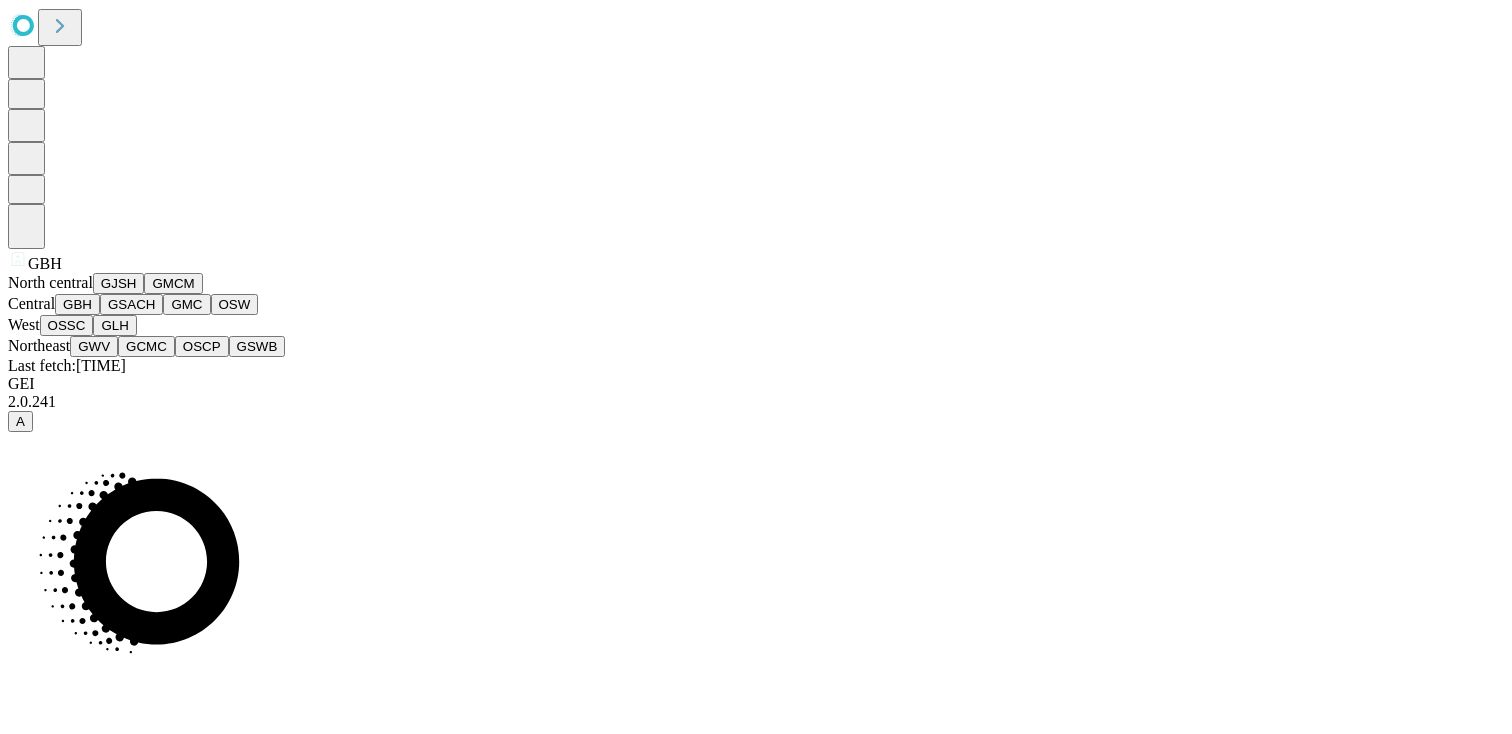 click on "GMCM" at bounding box center (173, 283) 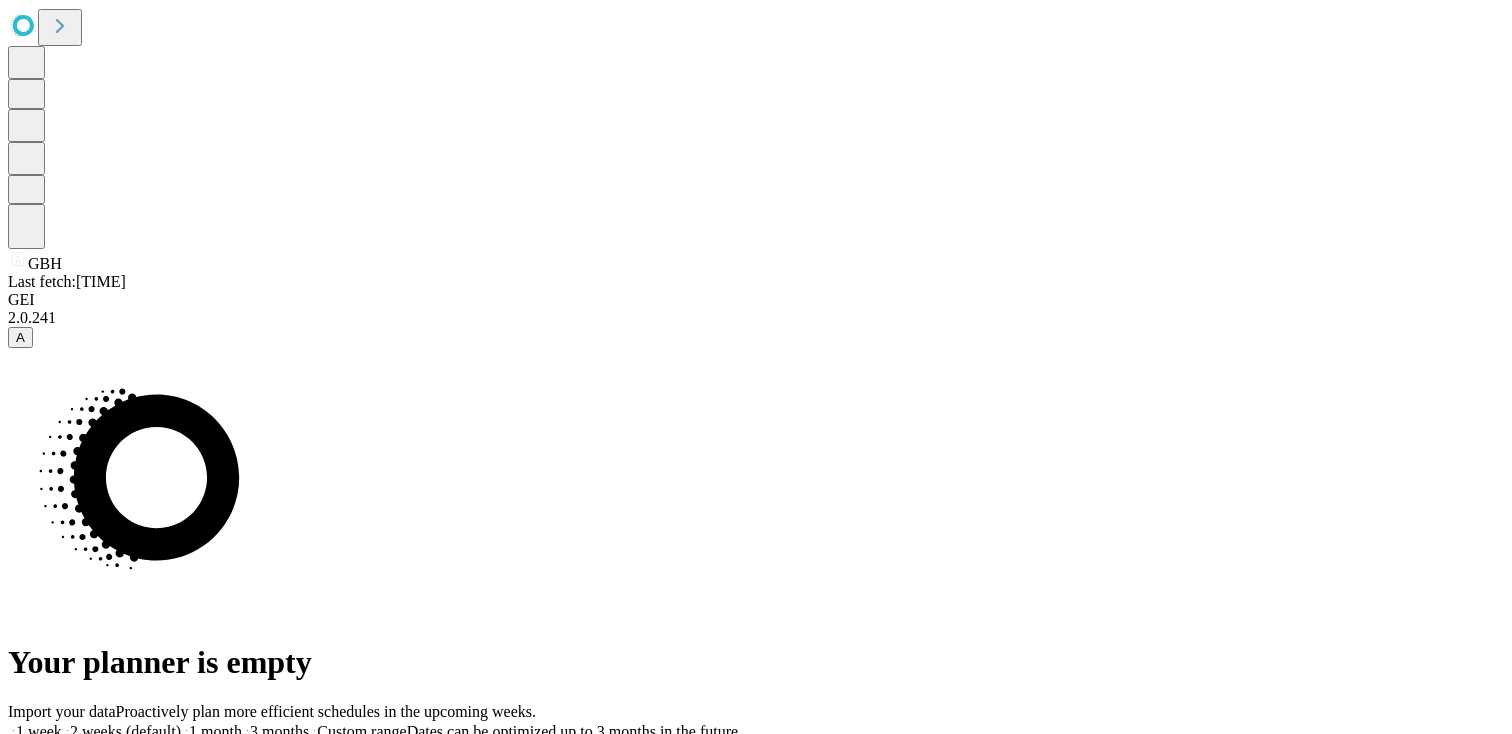 click on "Confirm" at bounding box center [97, 1097] 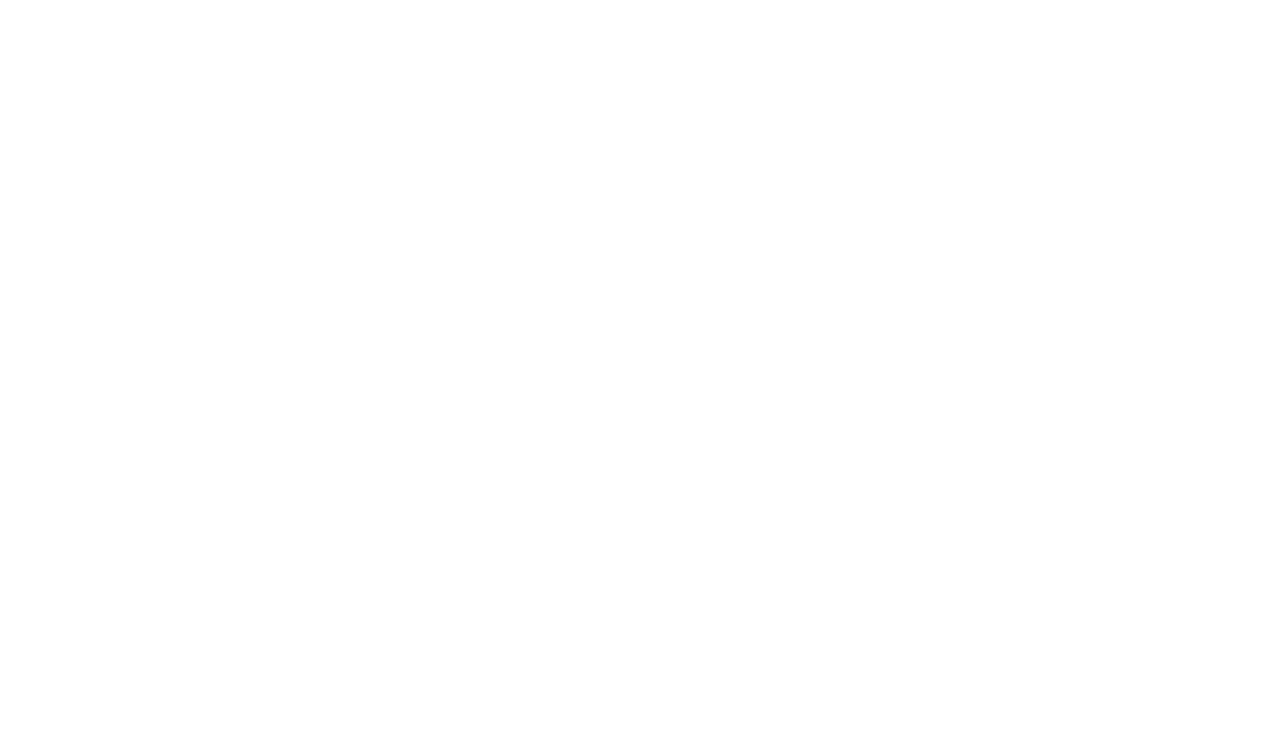 scroll, scrollTop: 0, scrollLeft: 0, axis: both 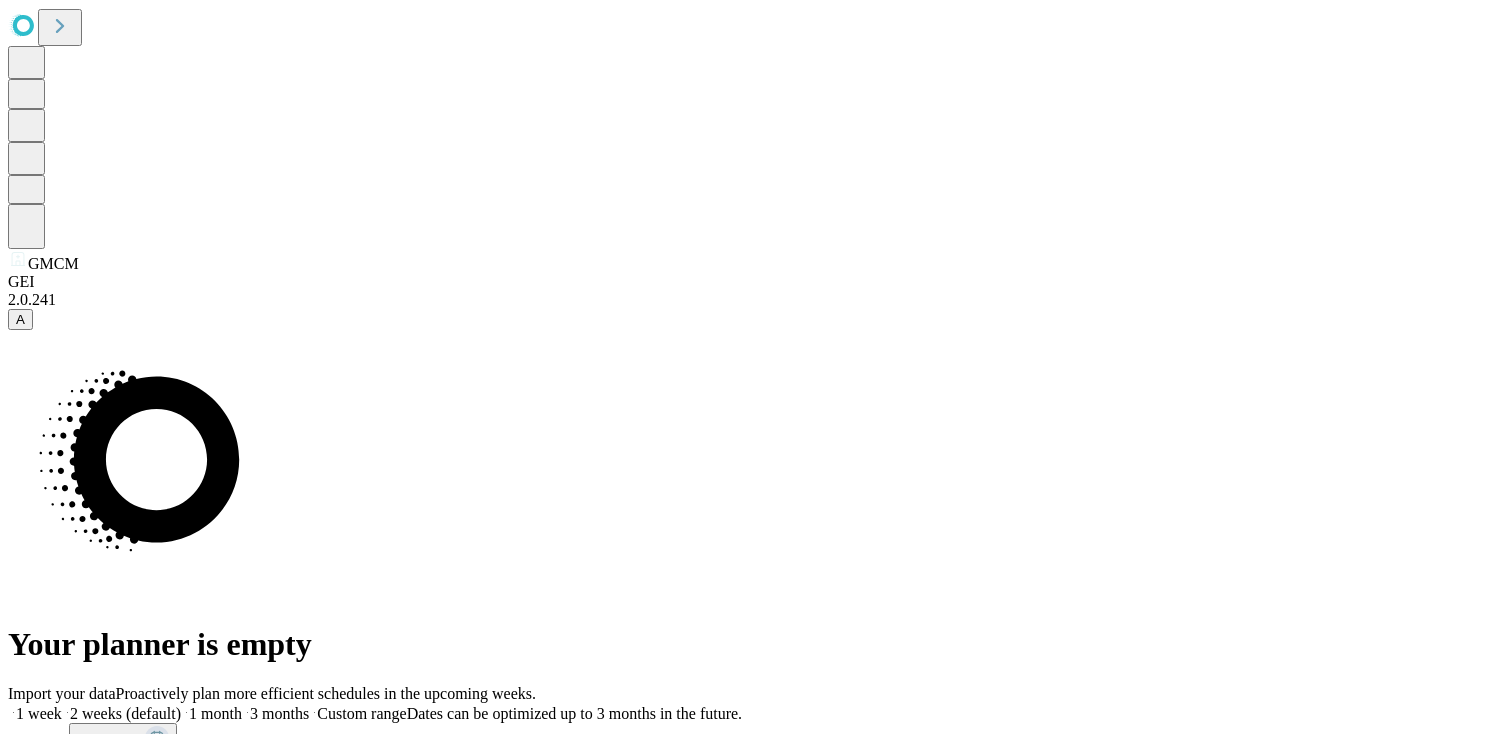 click on "Fetch" at bounding box center [756, 799] 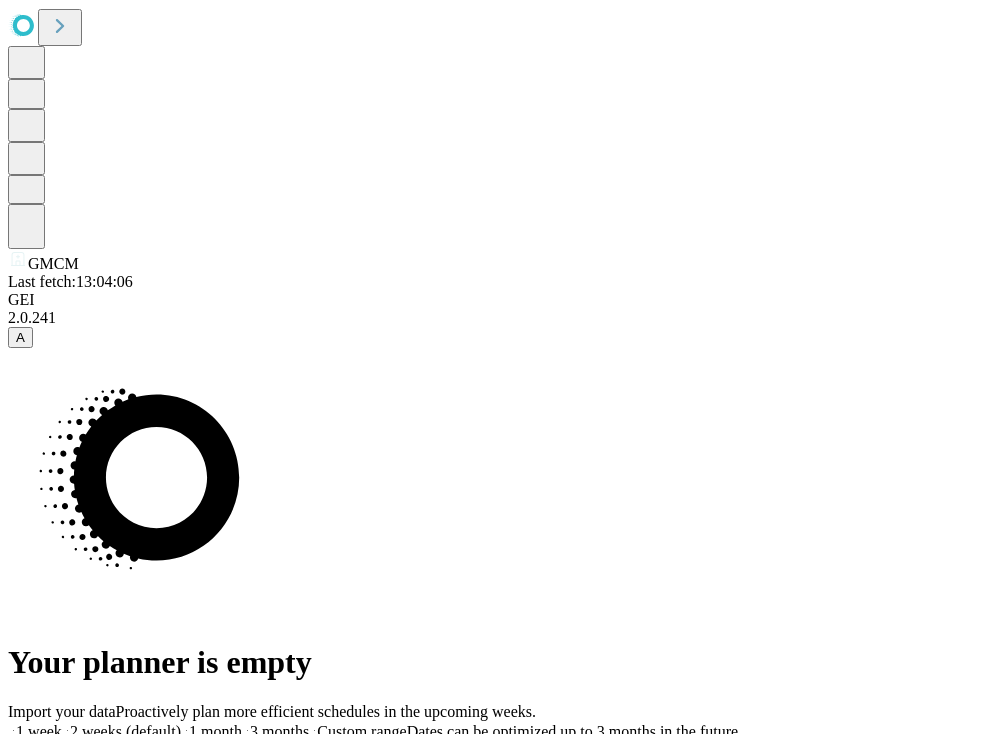 click on "Fetch" at bounding box center [493, 817] 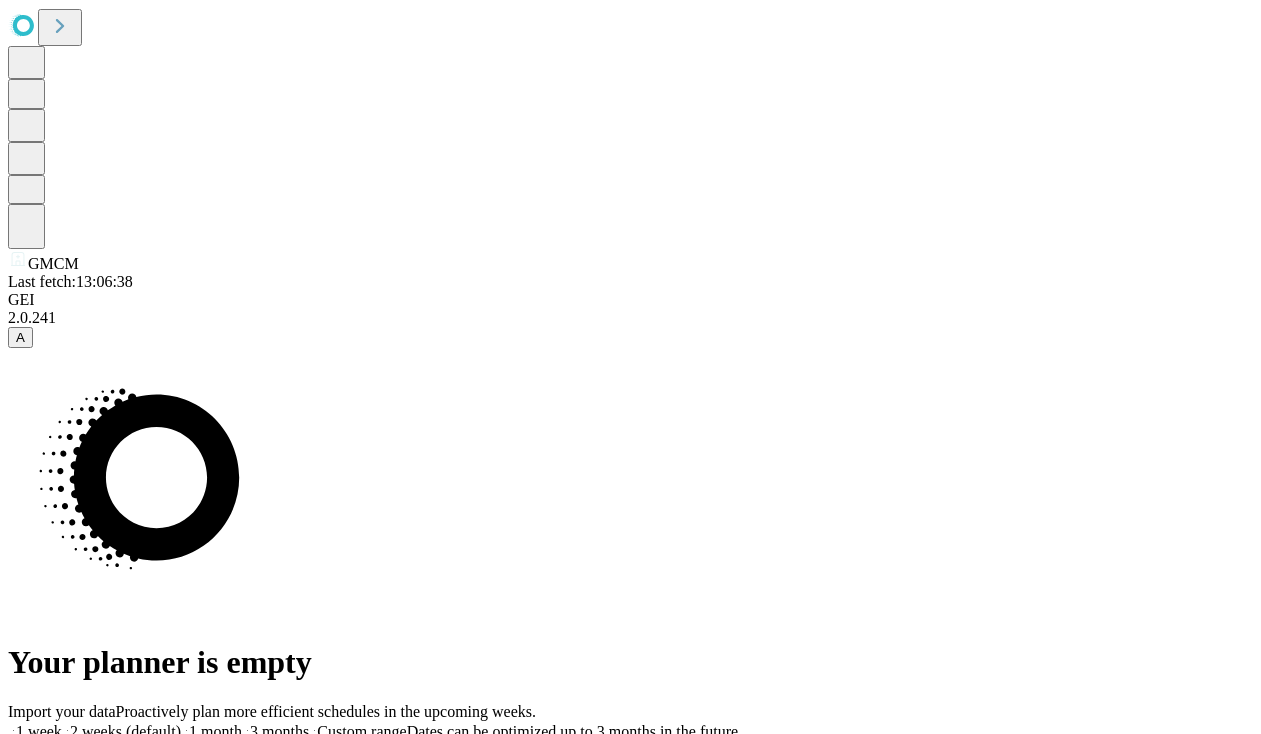 click on "Fetch" at bounding box center [630, 817] 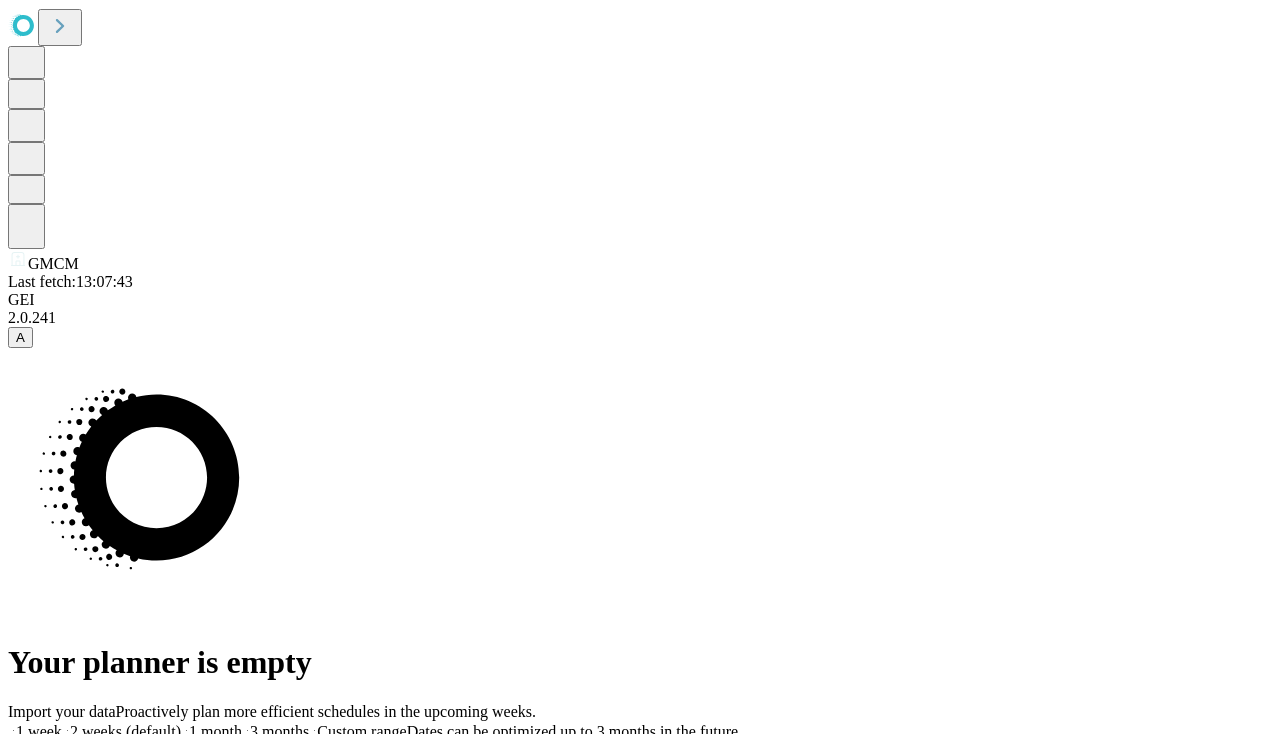 click 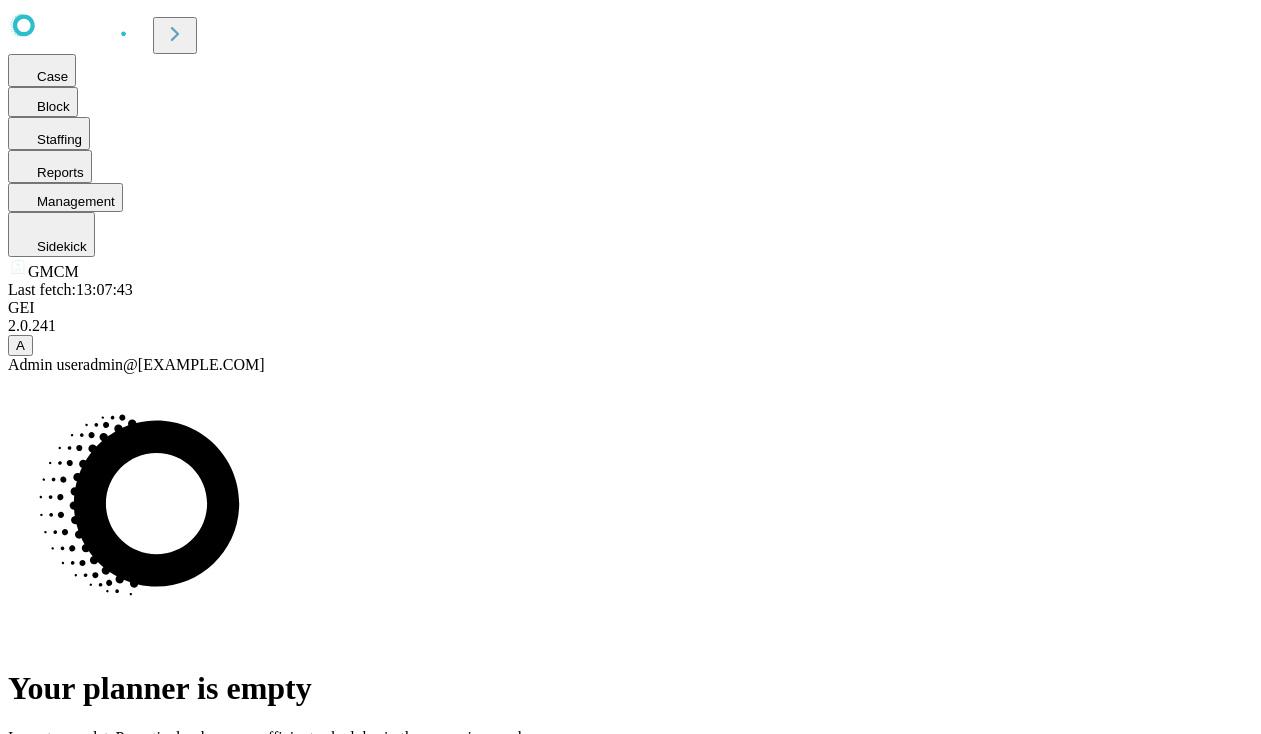 click 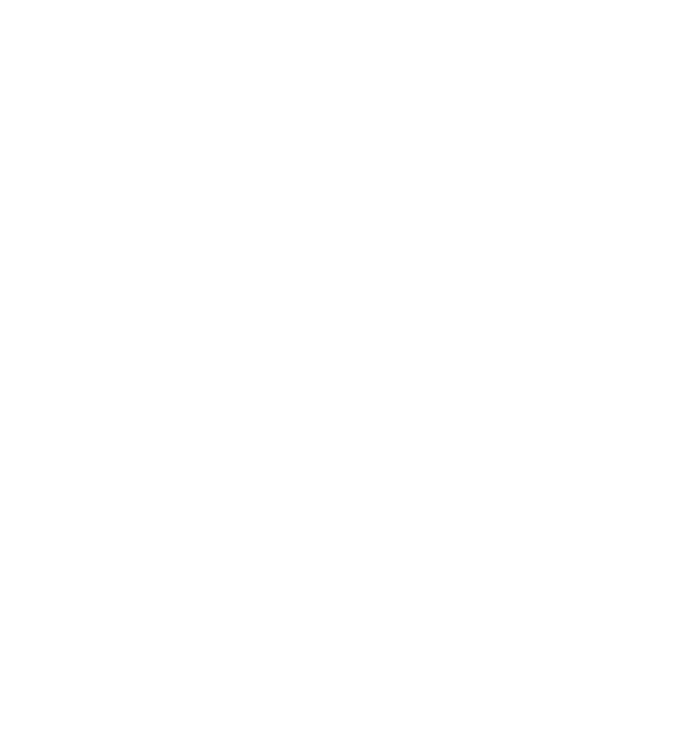 scroll, scrollTop: 0, scrollLeft: 0, axis: both 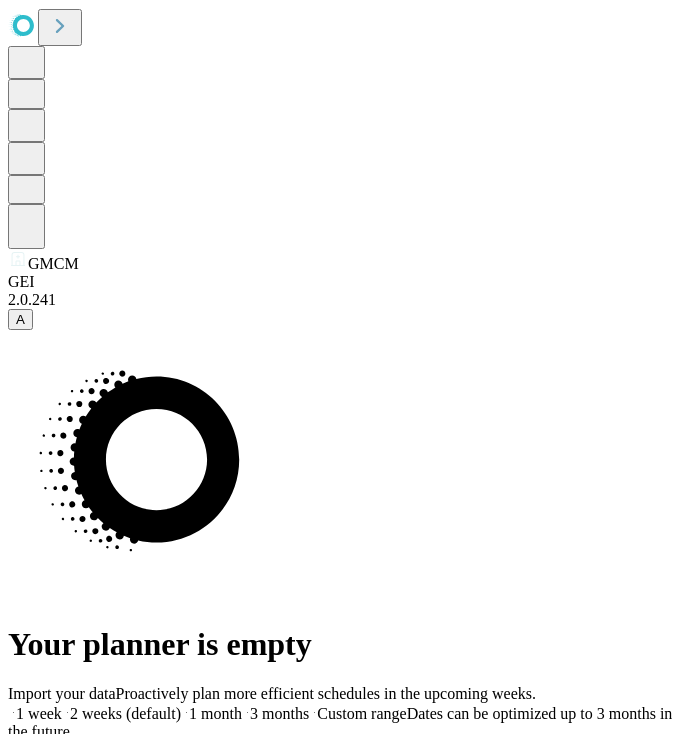 click on "Import your data Proactively plan more efficient schedules in the upcoming weeks. 1 week 2 weeks (default) 1 month 3 months Custom range Dates can be optimized up to 3 months in the future. Start date 08-06-[YEAR] End date 09-06-[YEAR] Fetch Alternatively Upload a file   With your OR schedule from your existing EHR" at bounding box center (346, 795) 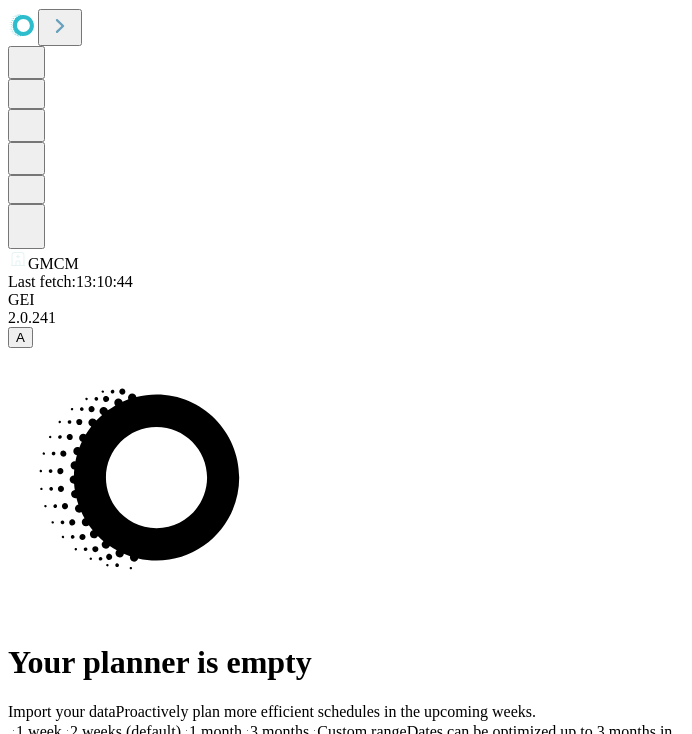 click on "A" at bounding box center [20, 337] 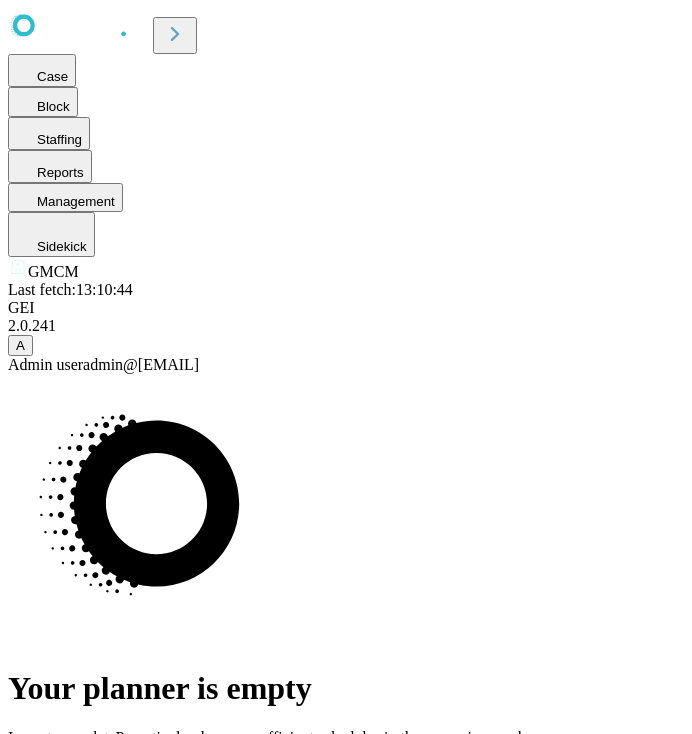 click on "Your planner is empty" at bounding box center (346, 540) 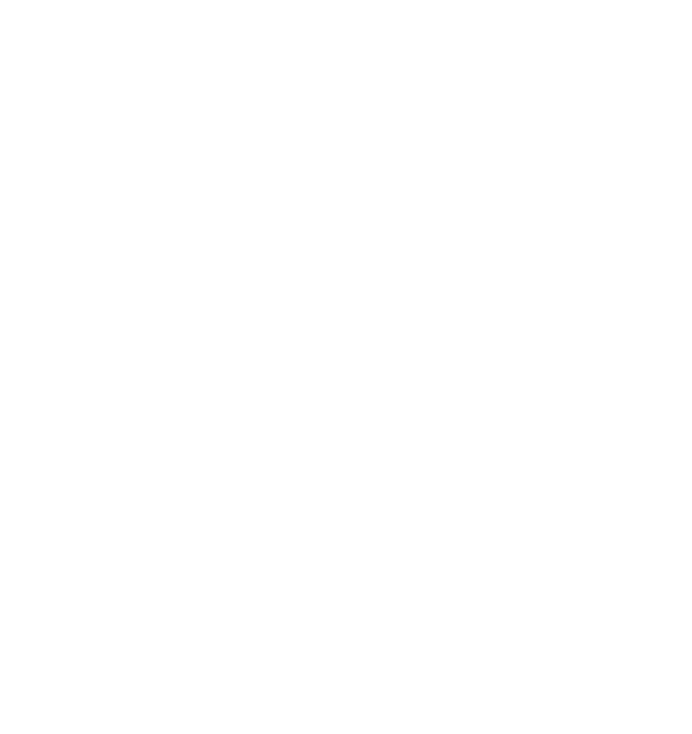 scroll, scrollTop: 0, scrollLeft: 0, axis: both 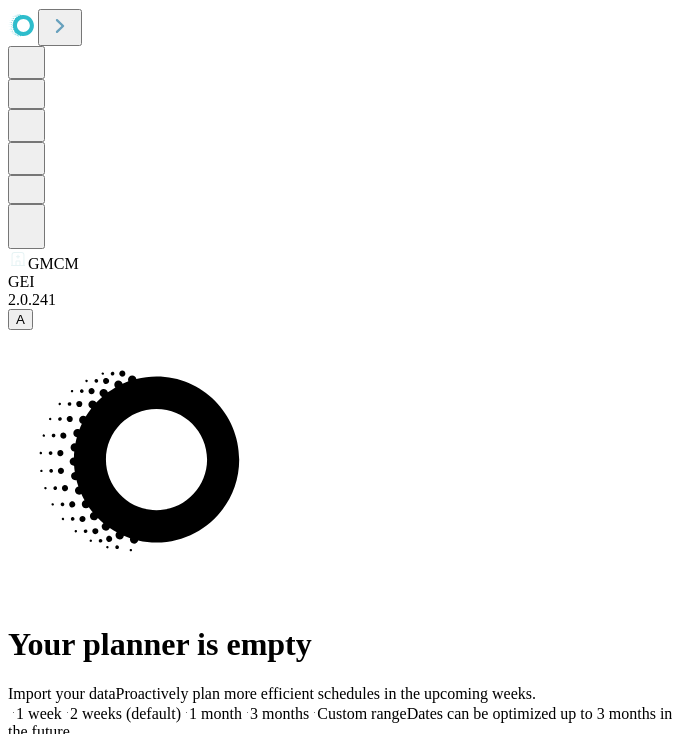 click on "Fetch" at bounding box center (345, 817) 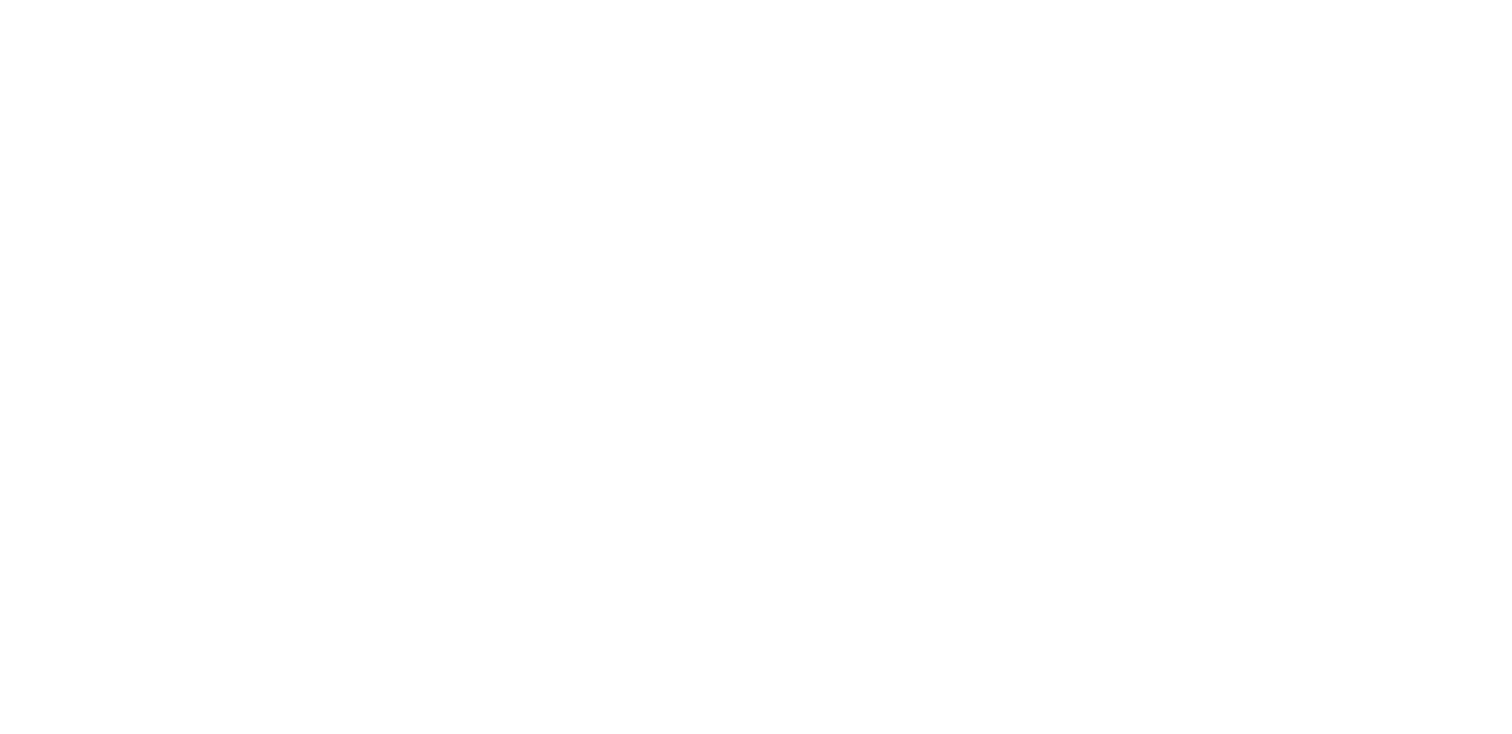 scroll, scrollTop: 0, scrollLeft: 0, axis: both 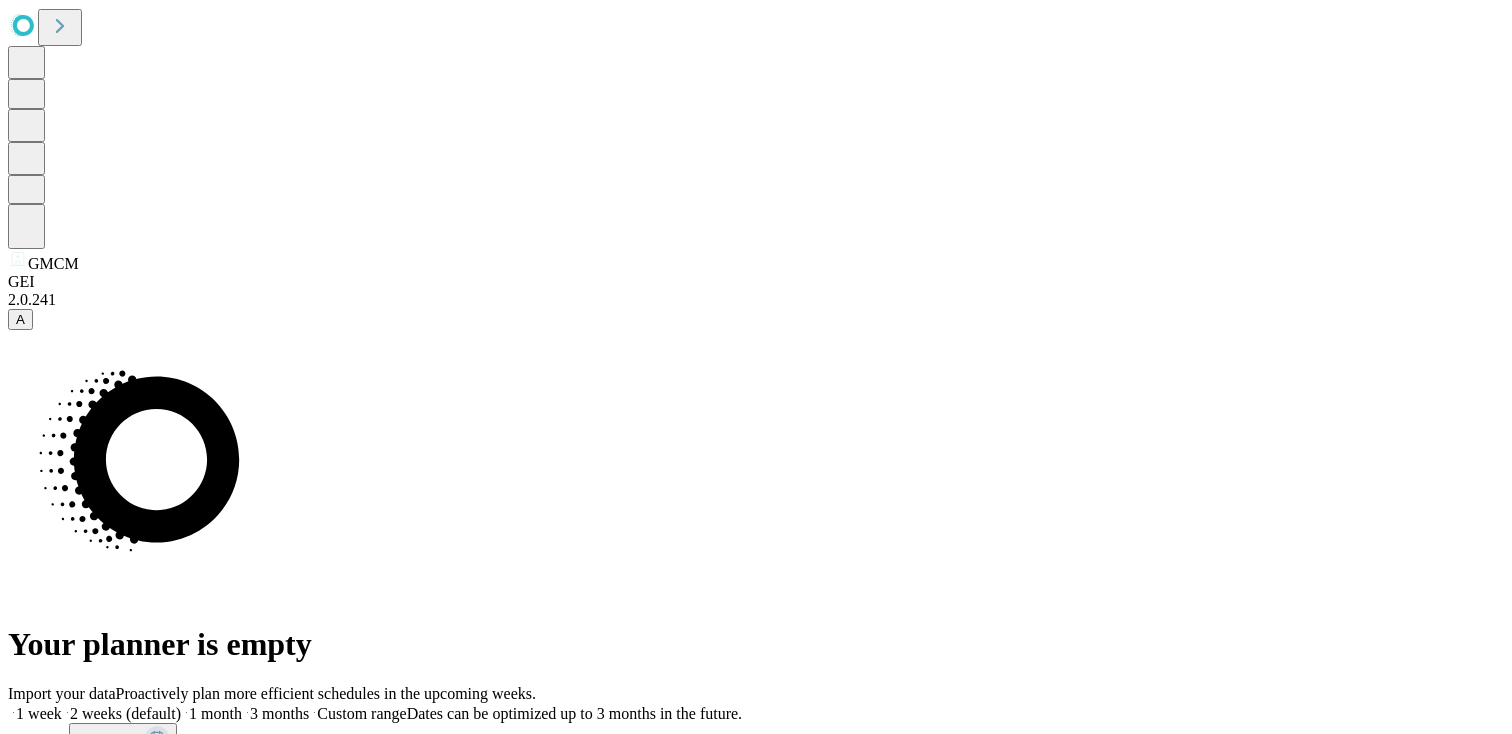 click on "A" at bounding box center [20, 319] 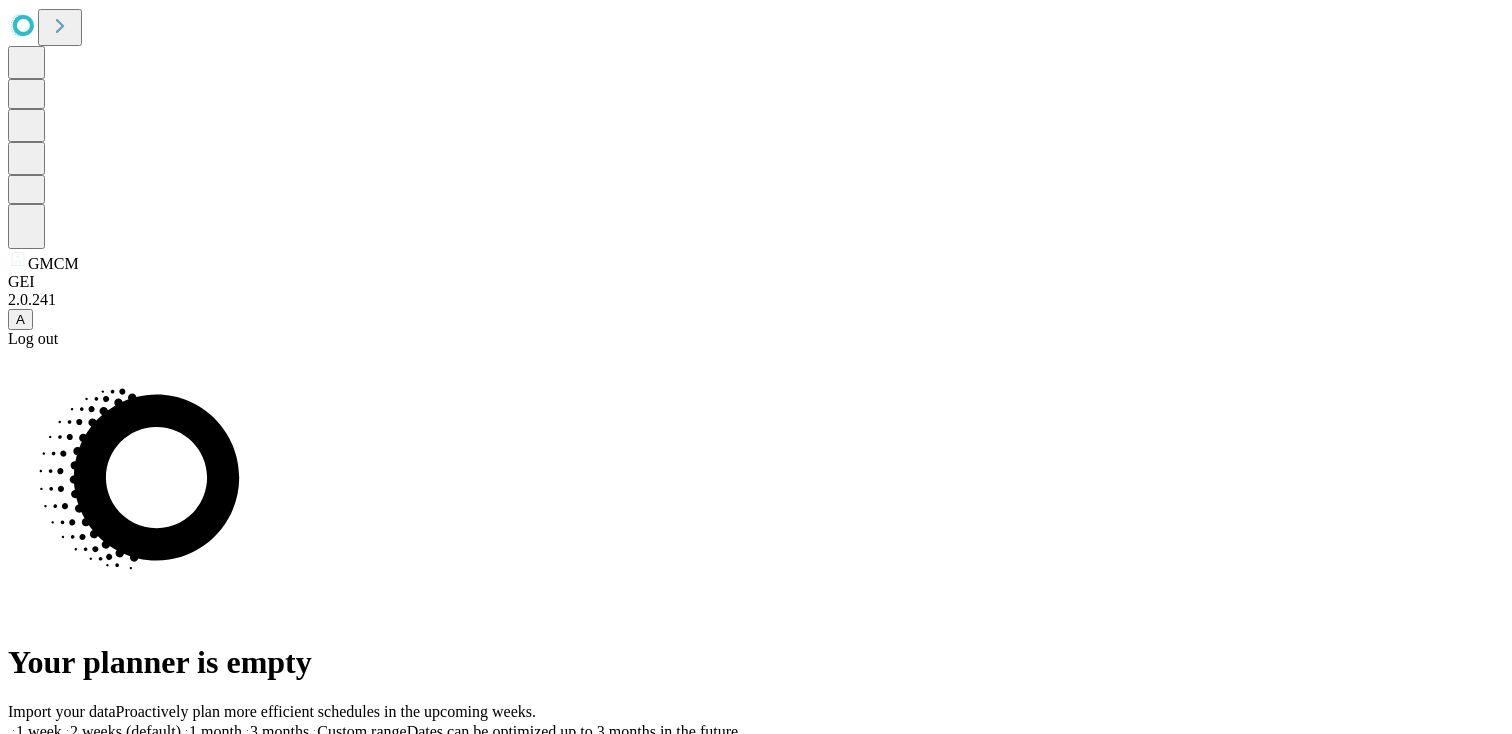 click on "Your planner is empty" at bounding box center [756, 514] 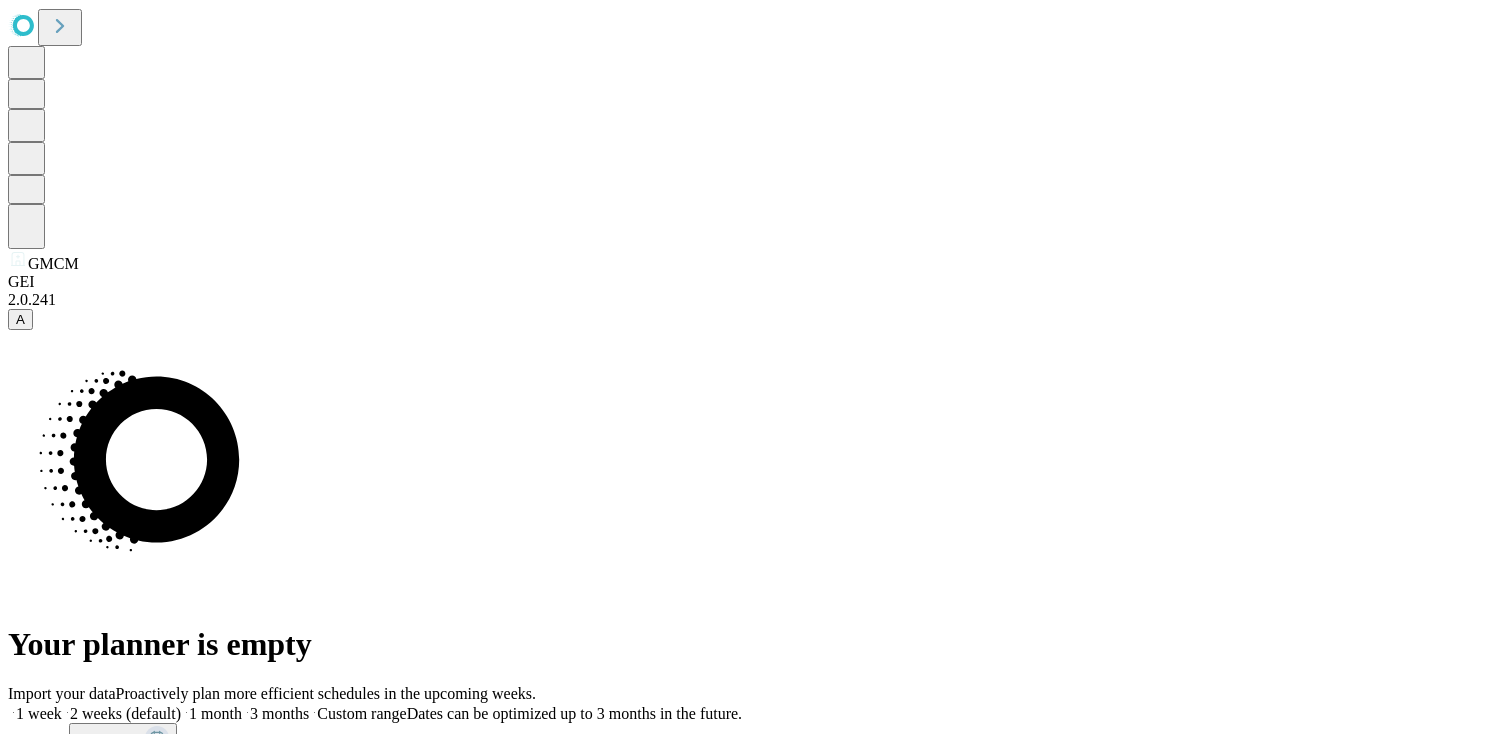 click 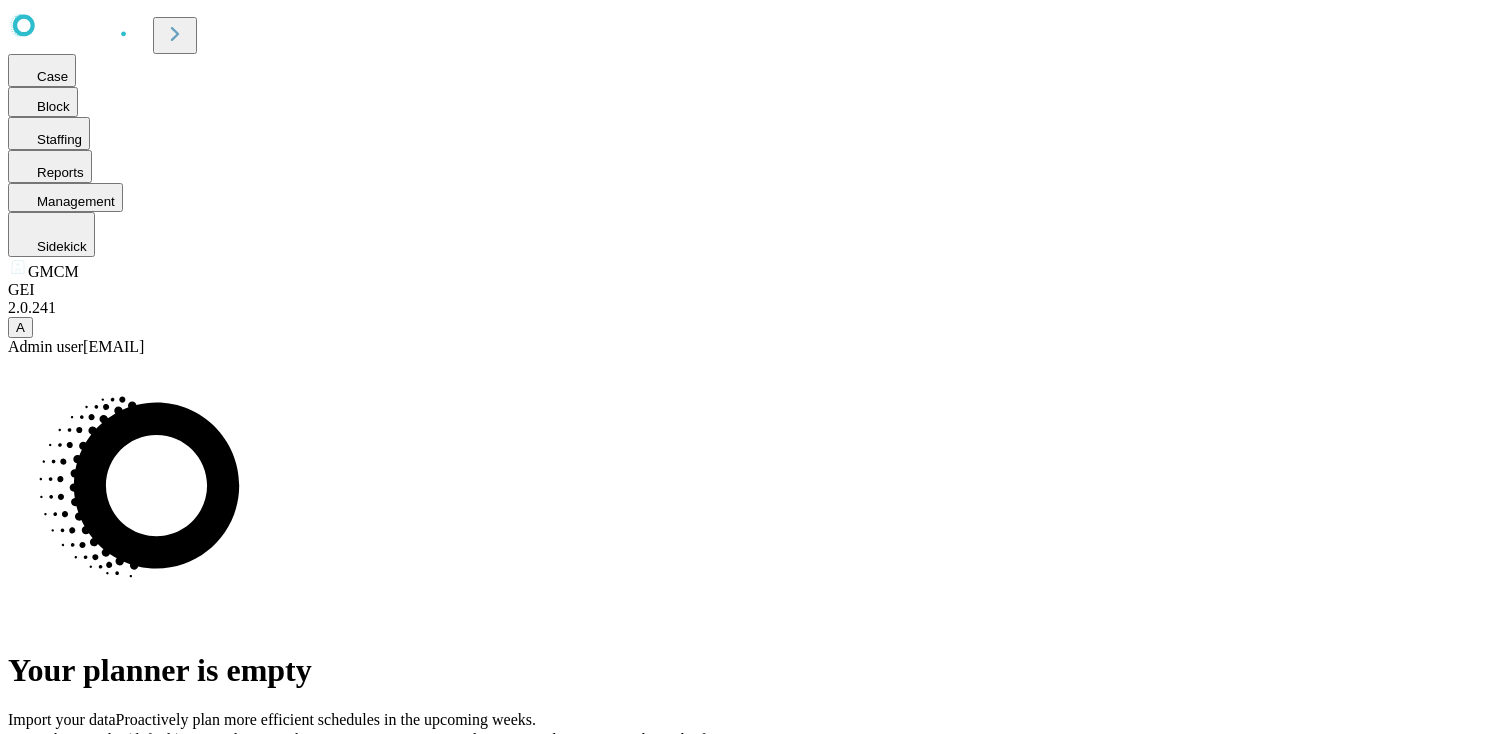 click on "A" at bounding box center [20, 327] 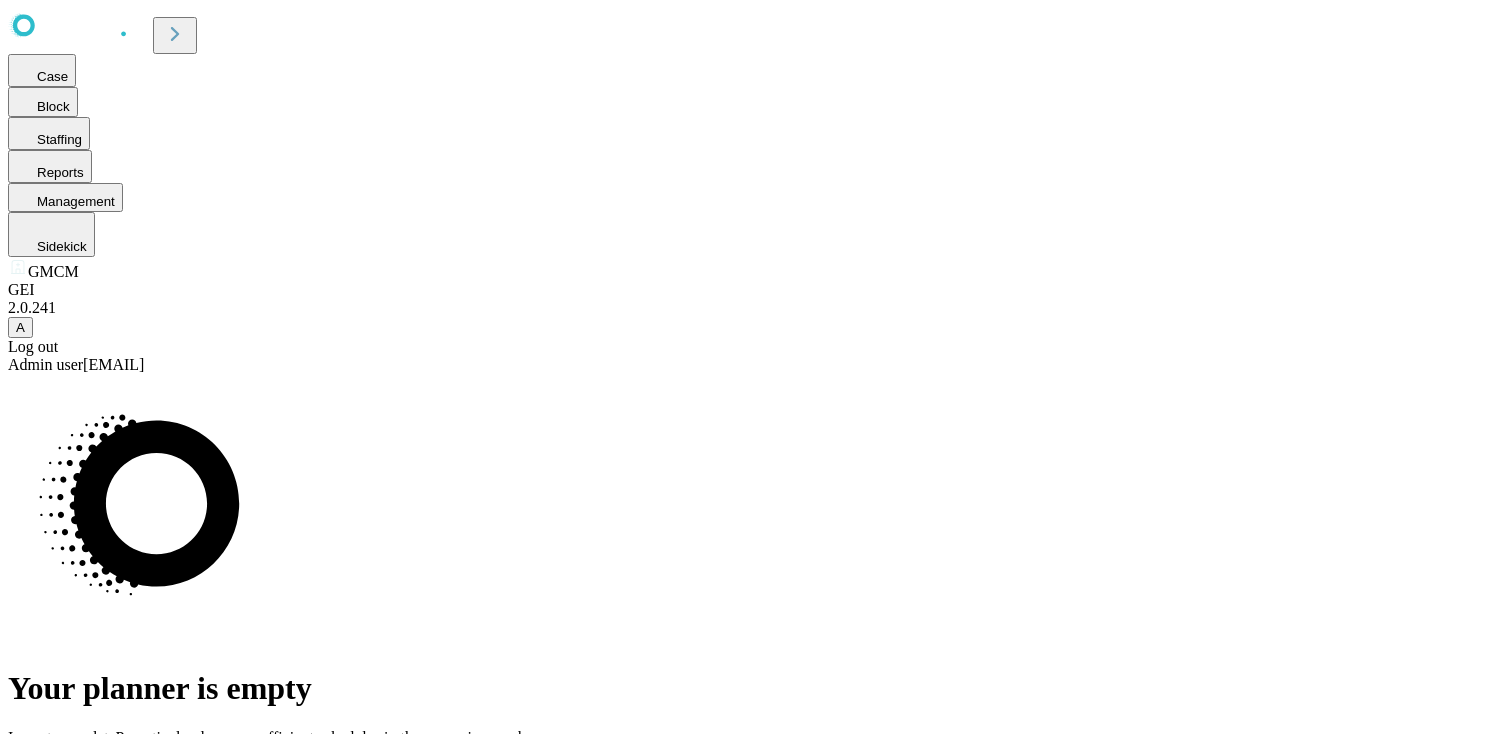 click on "Log out" at bounding box center [756, 347] 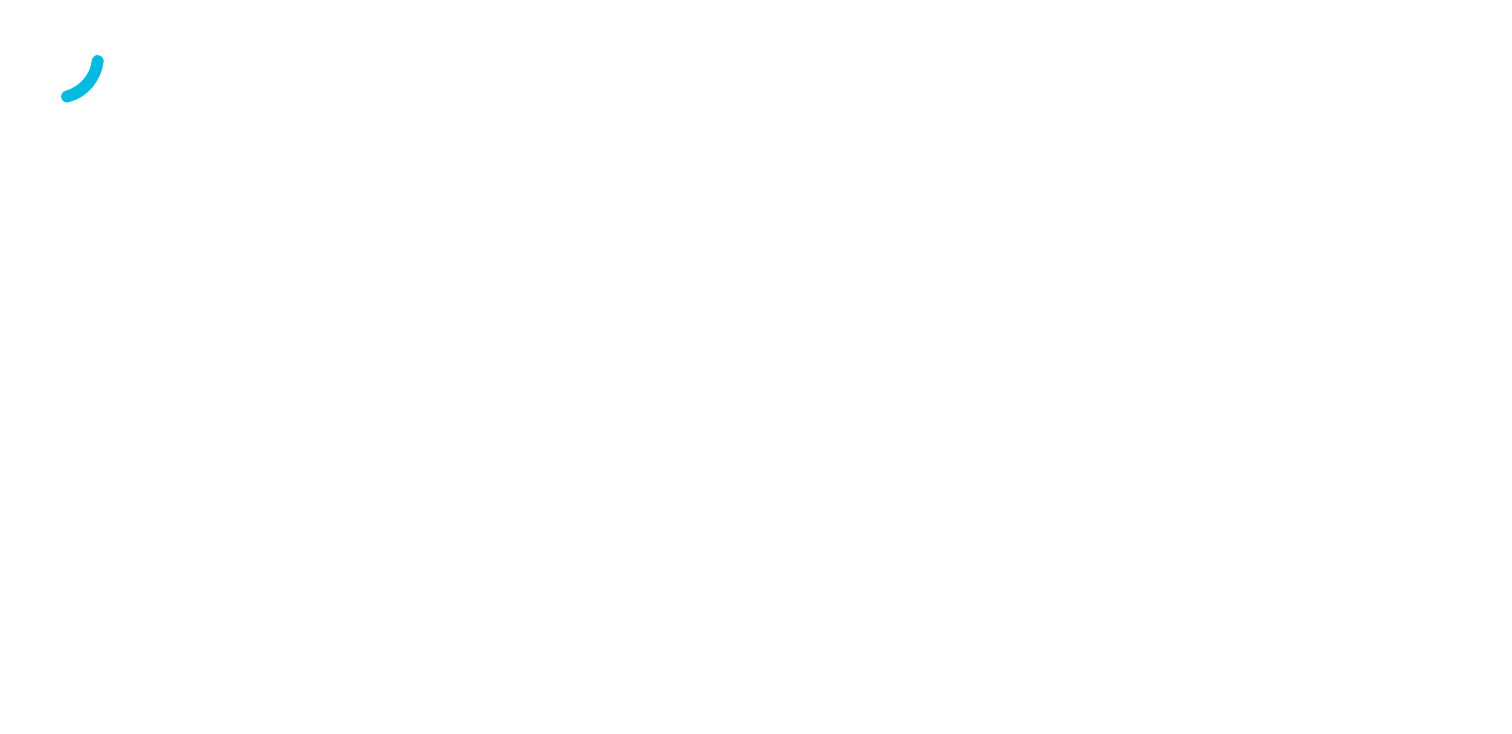 scroll, scrollTop: 0, scrollLeft: 0, axis: both 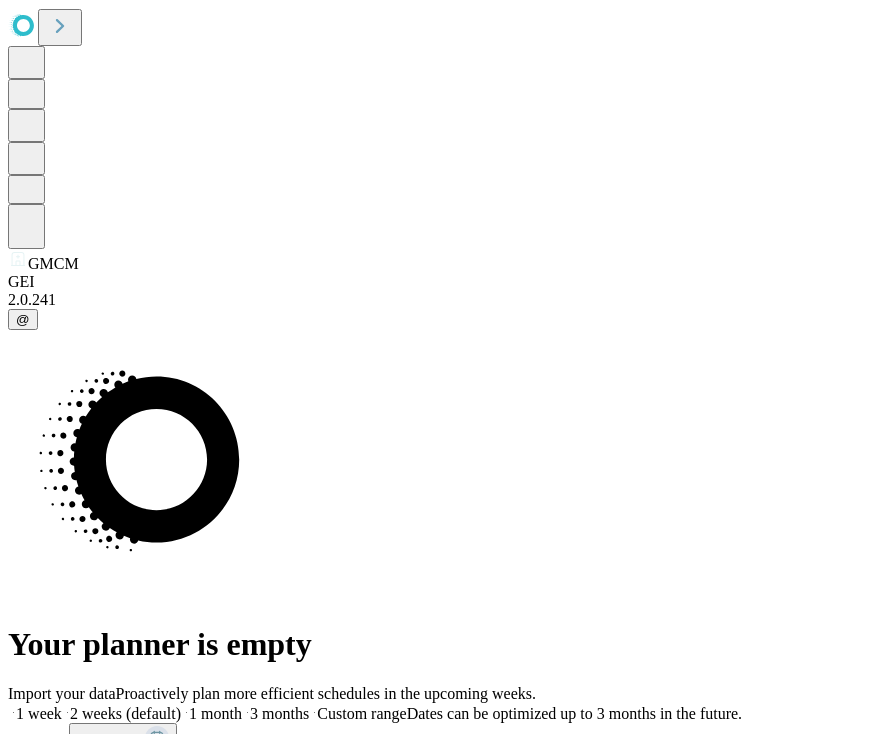 click on "Fetch" at bounding box center (447, 799) 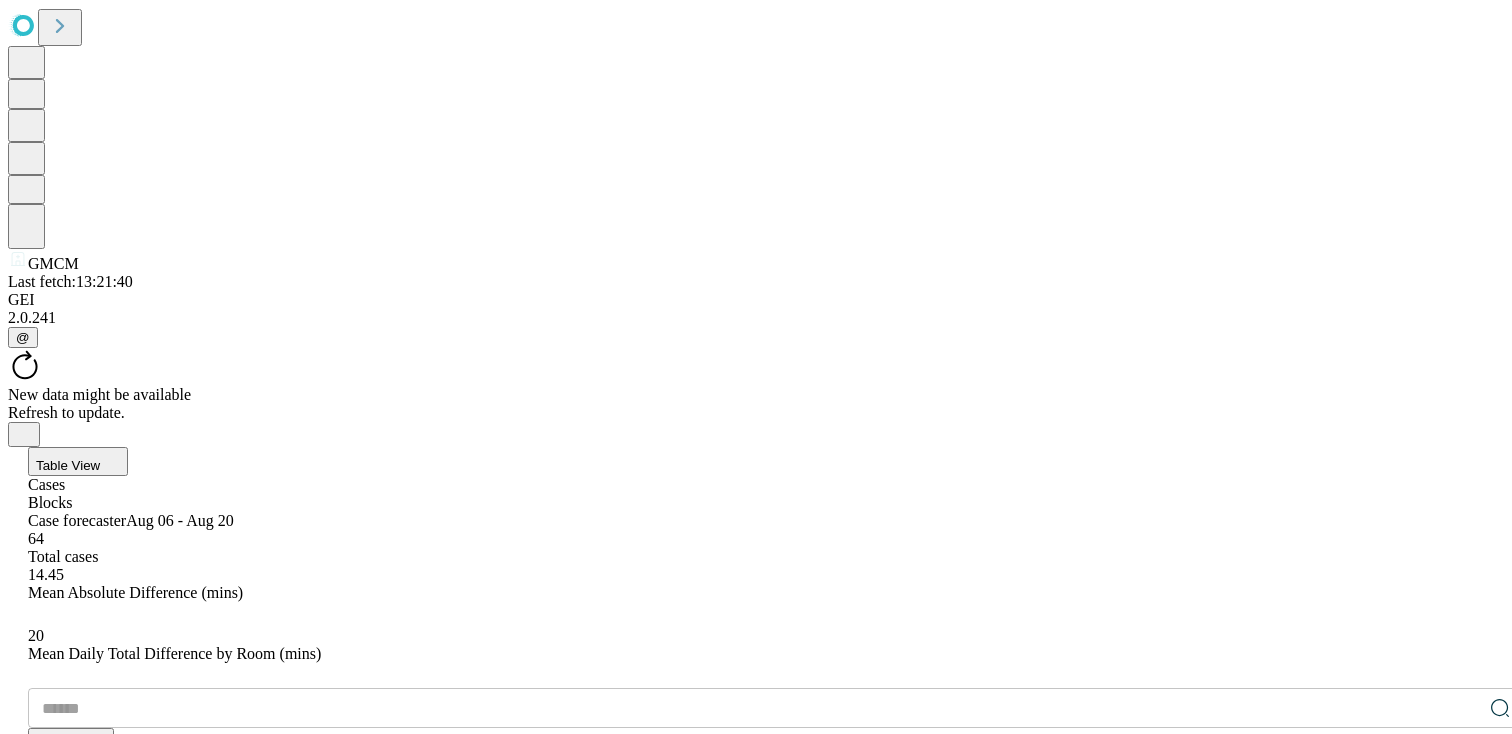 click on "@" at bounding box center (23, 337) 